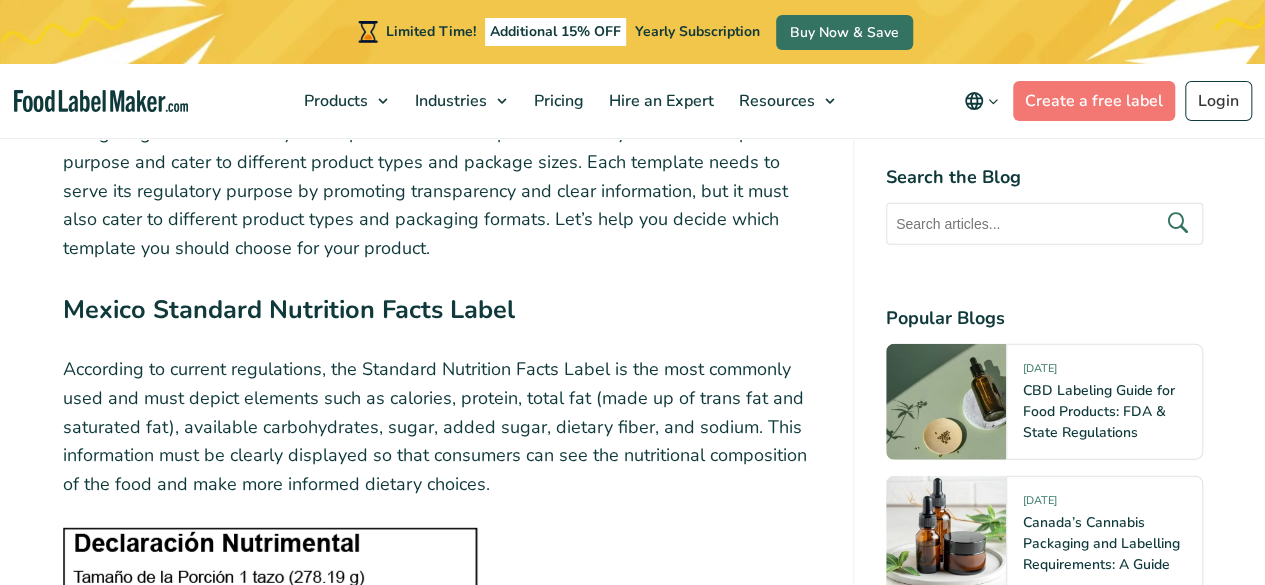 scroll, scrollTop: 2374, scrollLeft: 0, axis: vertical 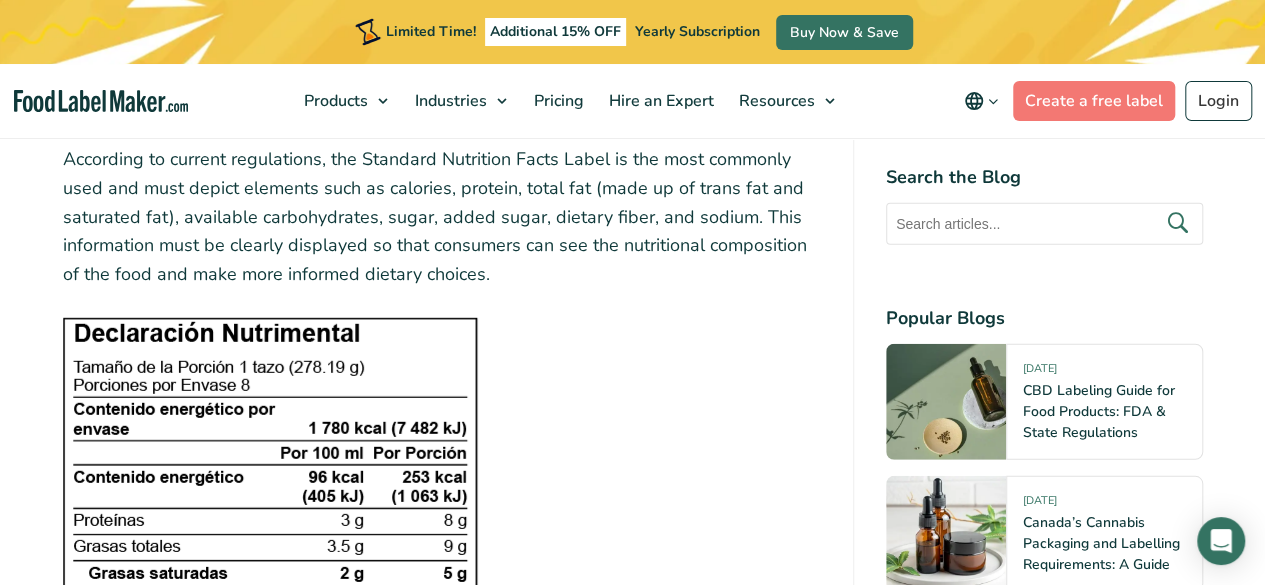 click at bounding box center (270, 592) 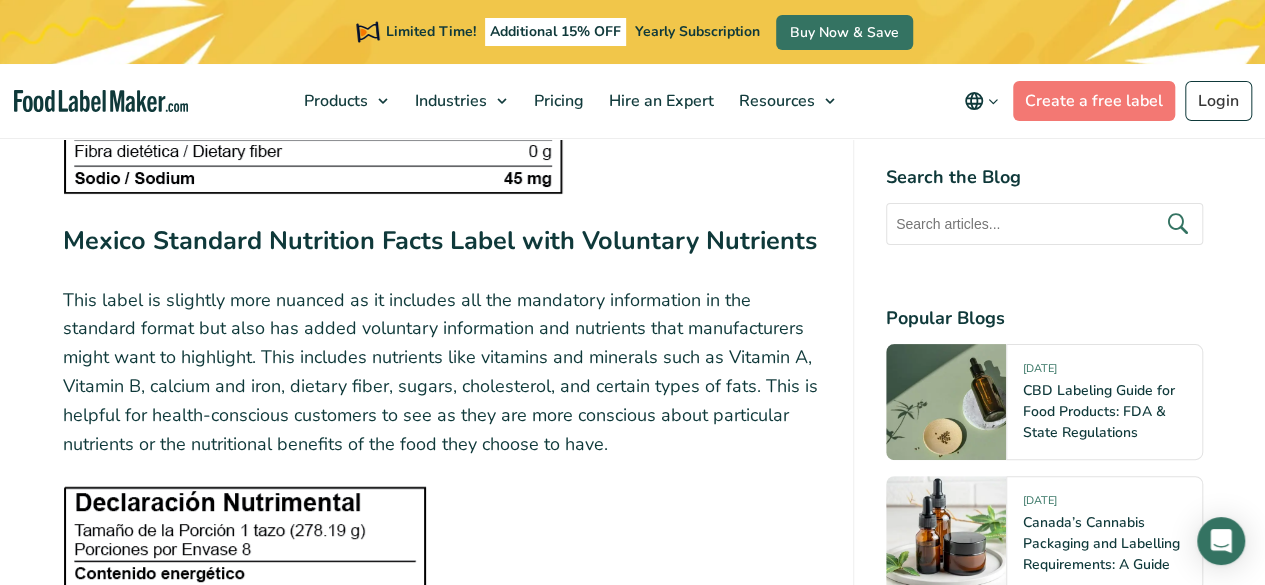 scroll, scrollTop: 3588, scrollLeft: 0, axis: vertical 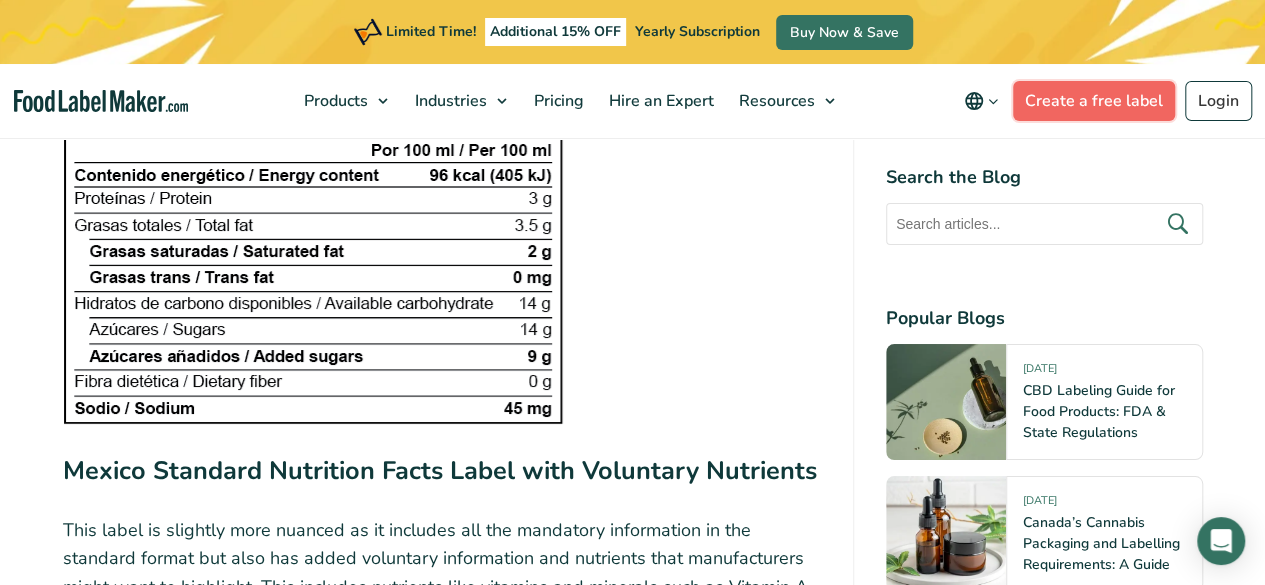 click on "Create a free label" at bounding box center [1094, 101] 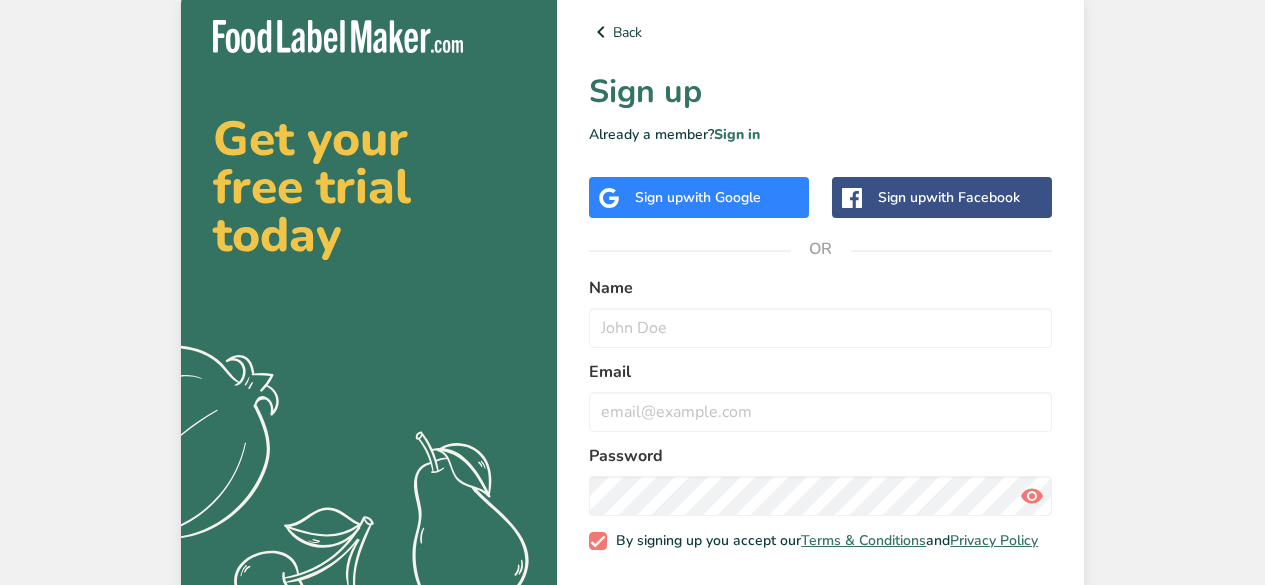 scroll, scrollTop: 0, scrollLeft: 0, axis: both 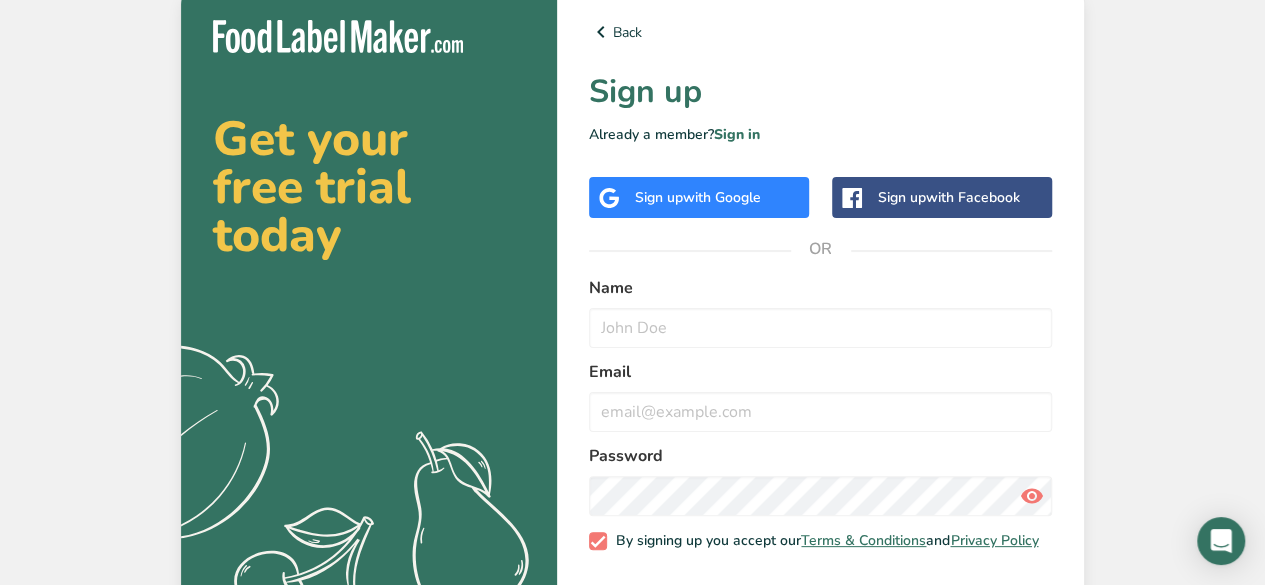 click on "with Google" at bounding box center [722, 197] 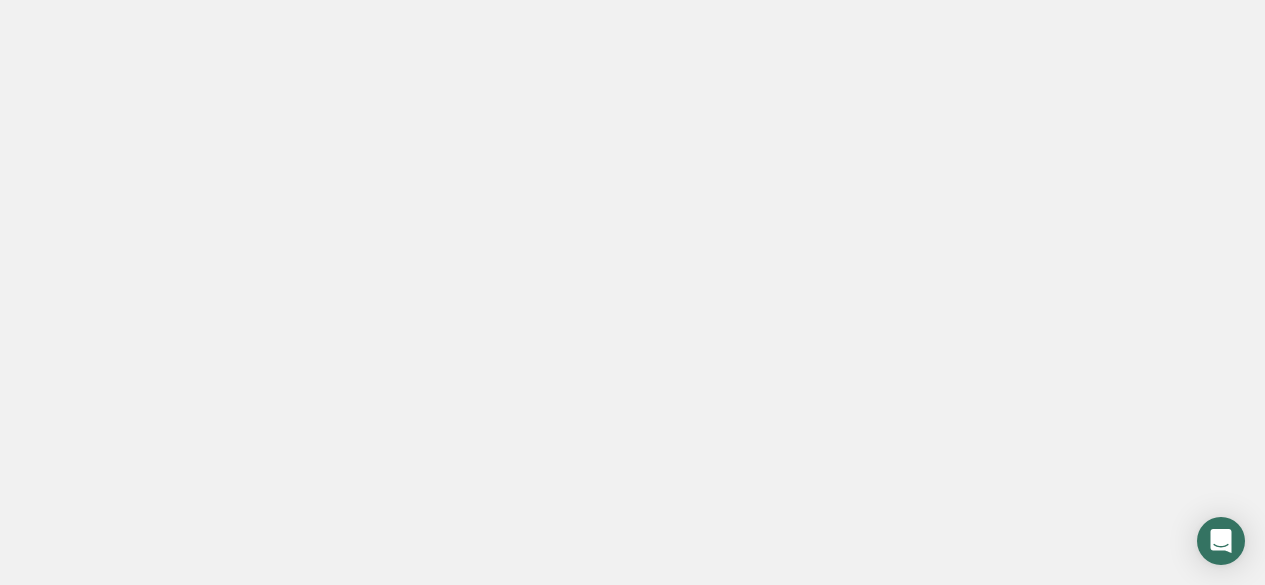 scroll, scrollTop: 0, scrollLeft: 0, axis: both 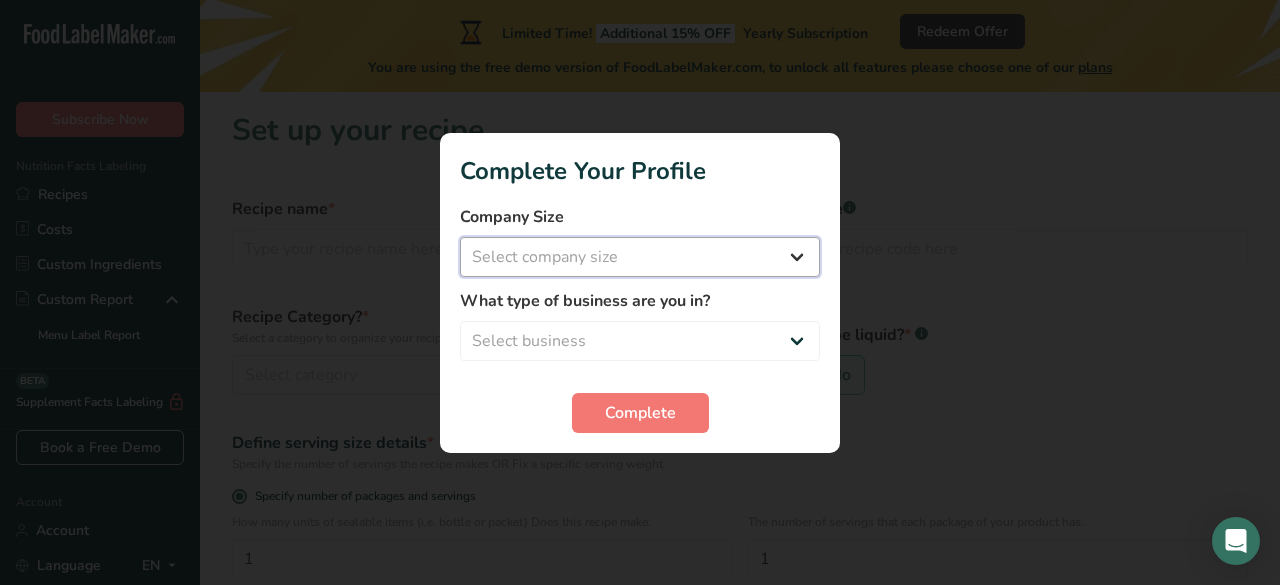click on "Select company size
Fewer than 10 Employees
10 to 50 Employees
51 to 500 Employees
Over 500 Employees" at bounding box center [640, 257] 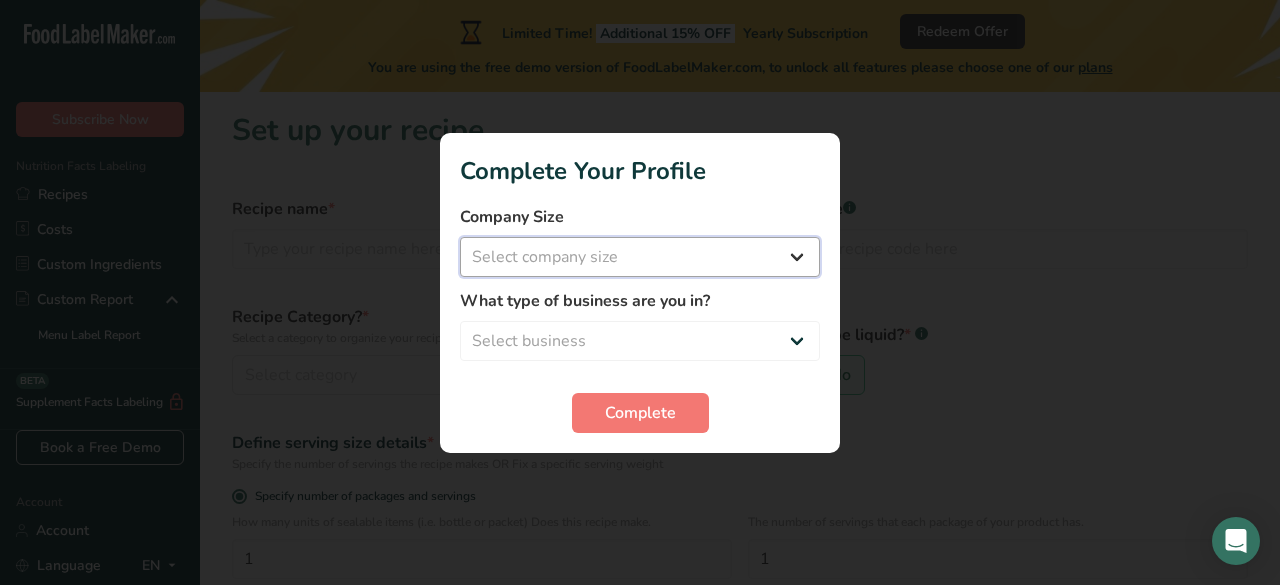 select on "1" 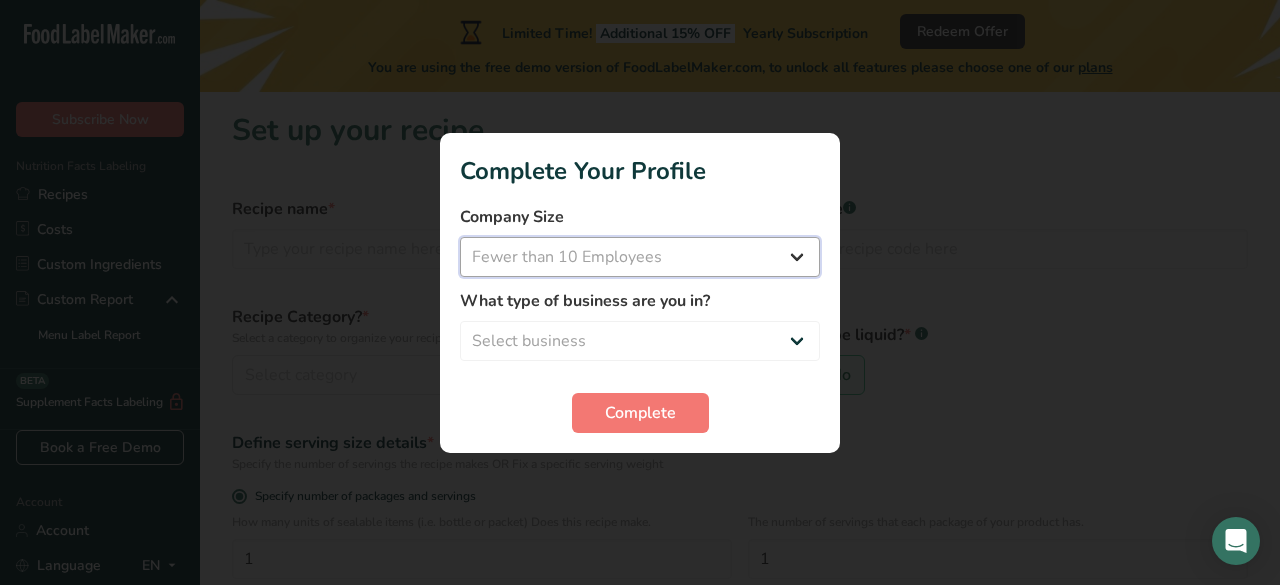 click on "Select company size
Fewer than 10 Employees
10 to 50 Employees
51 to 500 Employees
Over 500 Employees" at bounding box center (640, 257) 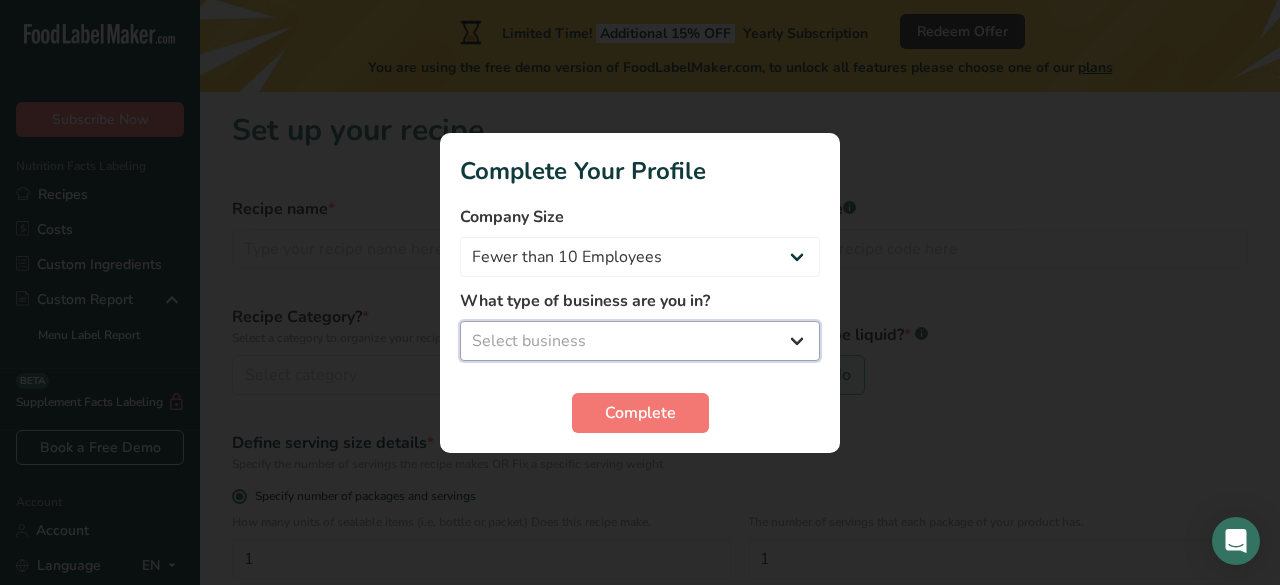 click on "Select business
Packaged Food Manufacturer
Restaurant & Cafe
Bakery
Meal Plans & Catering Company
Nutritionist
Food Blogger
Personal Trainer
Other" at bounding box center [640, 341] 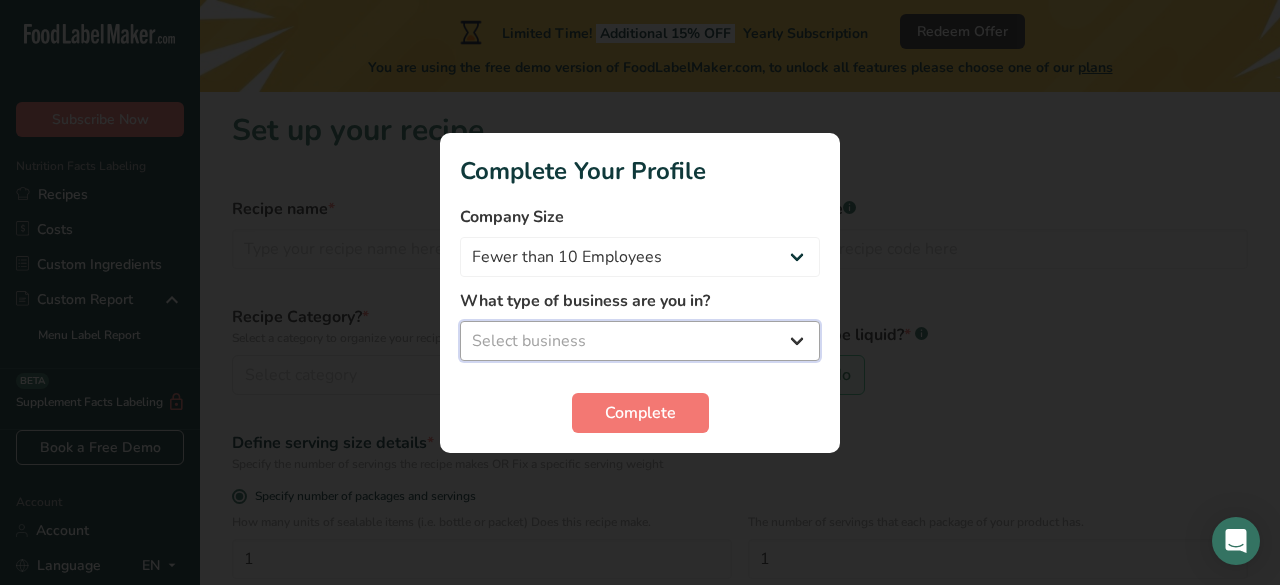 select on "4" 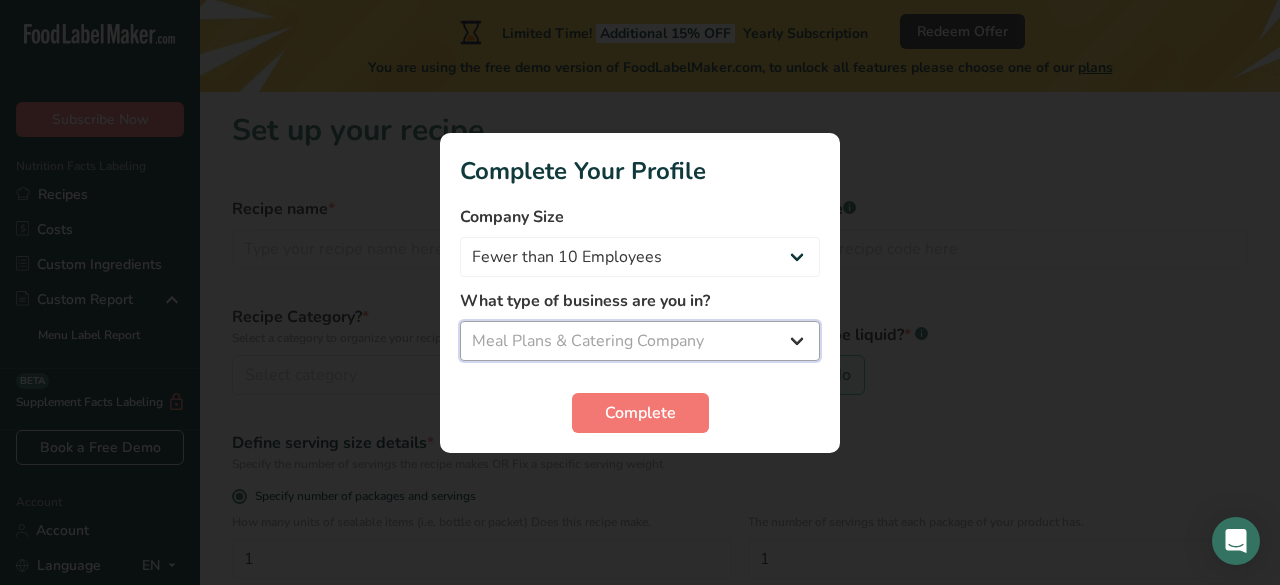 click on "Select business
Packaged Food Manufacturer
Restaurant & Cafe
Bakery
Meal Plans & Catering Company
Nutritionist
Food Blogger
Personal Trainer
Other" at bounding box center (640, 341) 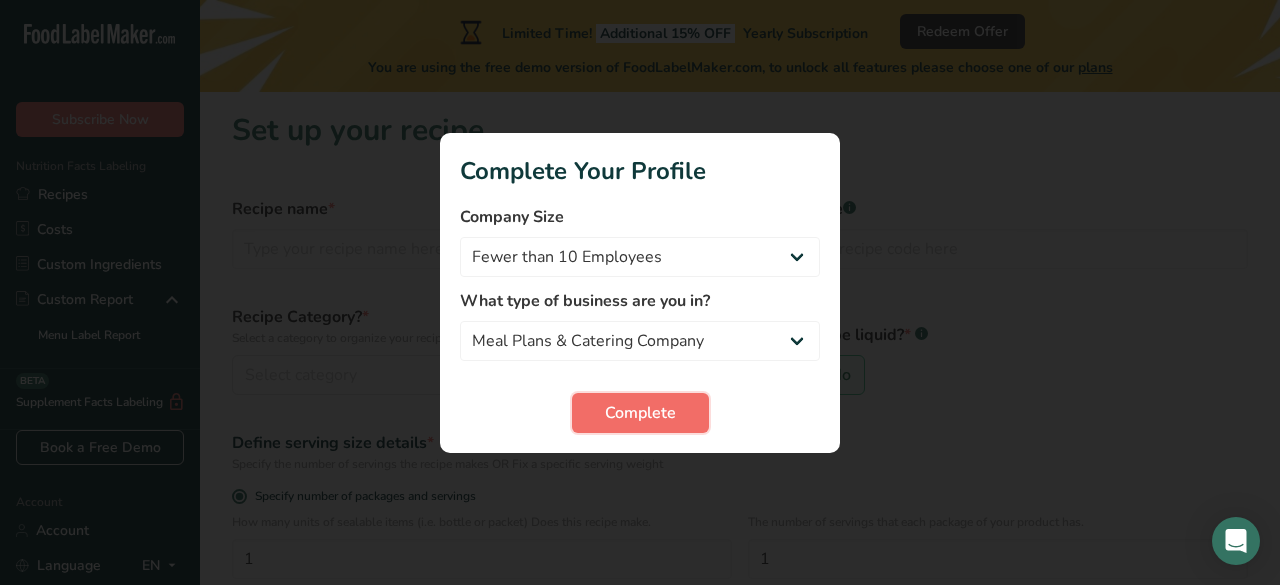 click on "Complete" at bounding box center (640, 413) 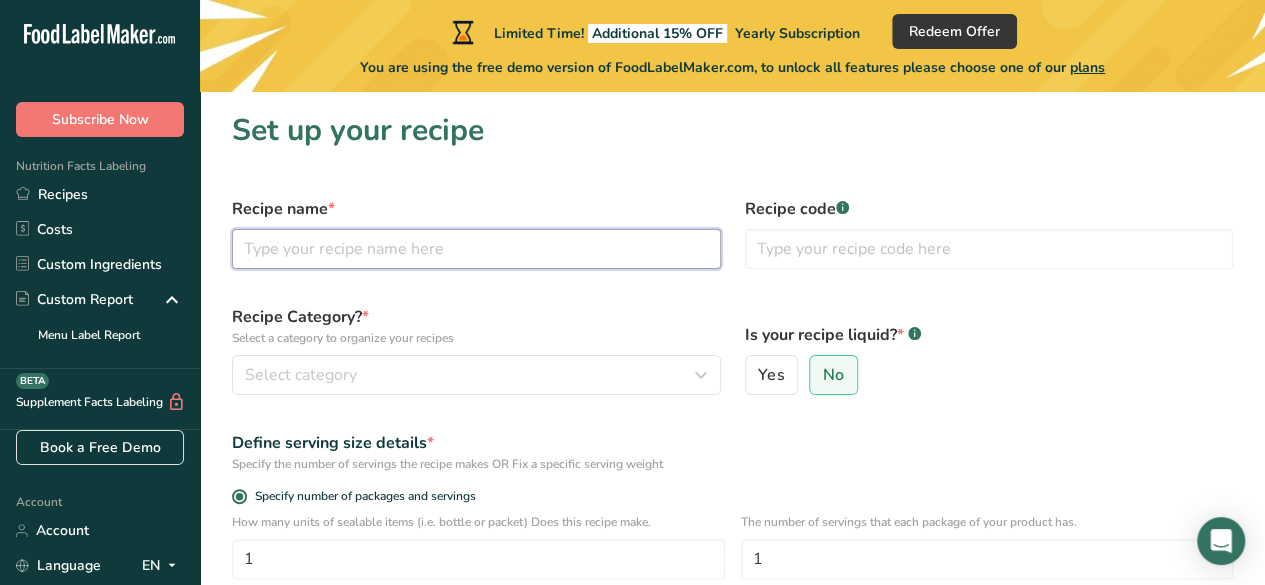 click at bounding box center (476, 249) 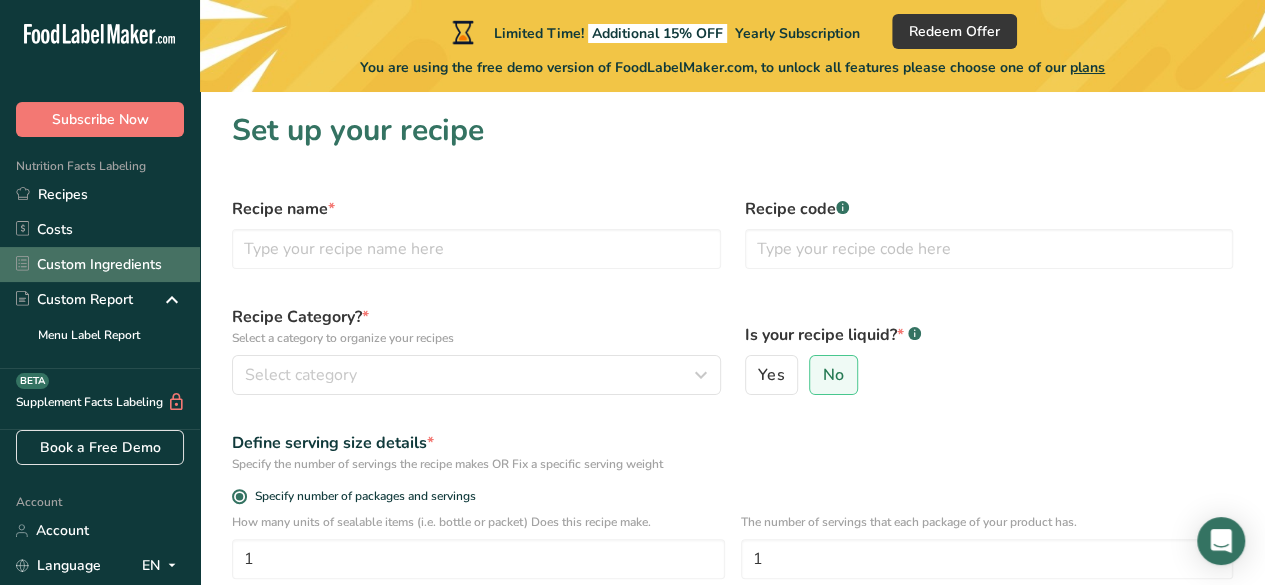click on "Custom Ingredients" at bounding box center [100, 264] 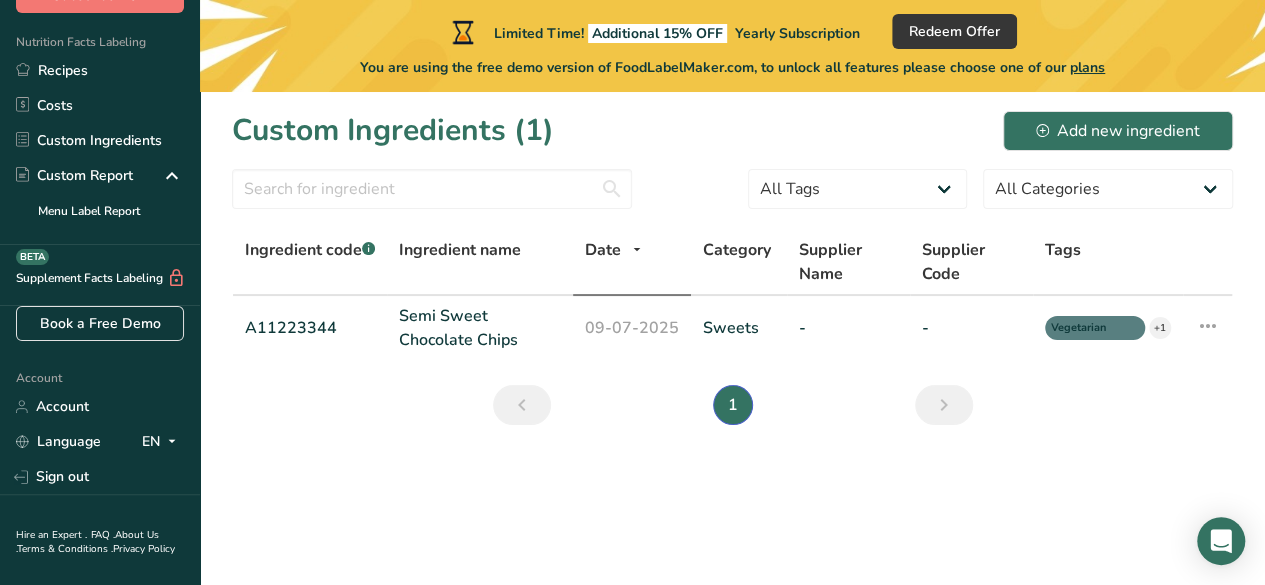 scroll, scrollTop: 178, scrollLeft: 0, axis: vertical 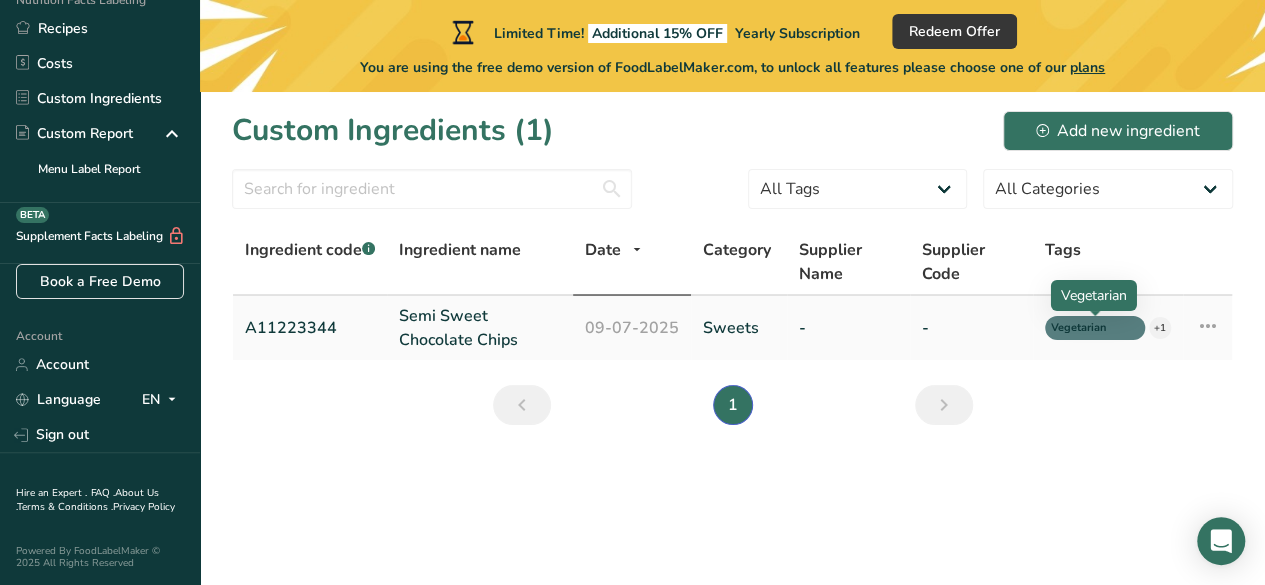 click on "Vegetarian" at bounding box center (1086, 328) 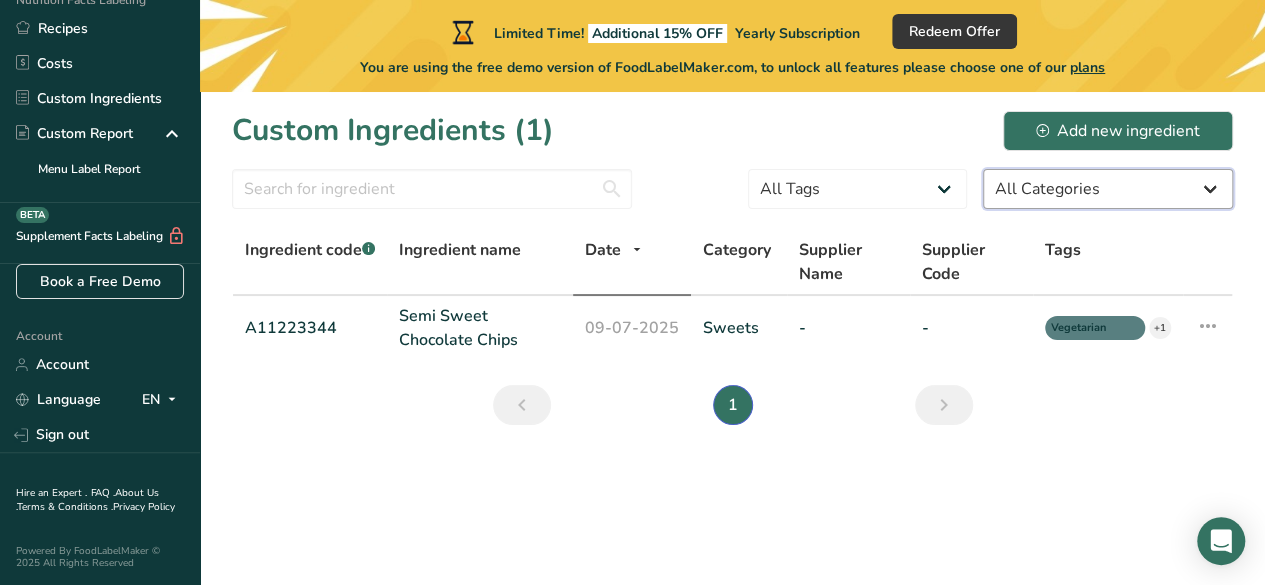 click on "All Categories
American Indian/Alaska Native Foods
Baby Foods
Baked Products
Beef Products
Beverages
Branded Food Products Database
Breakfast Cereals
Cereal Grains and Pasta
Custom User Ingredient
Dairy and Egg Products
Fast Foods
Fats and Oils
Finfish and Shellfish Products
Food Additives and Flavours
Fruits and Fruit Juices
Lamb, Veal, and Game Products
Legumes and Legume Products
Meals, Entrees, and Side Dishes
Nut and Seed Products" at bounding box center (857, 189) 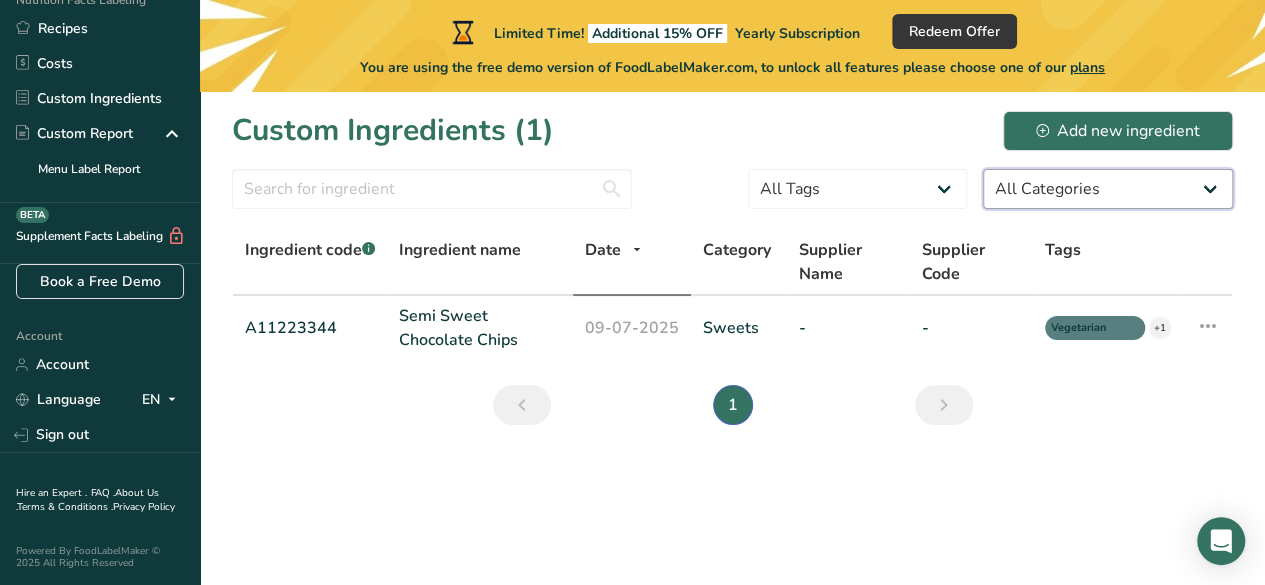 select on "2" 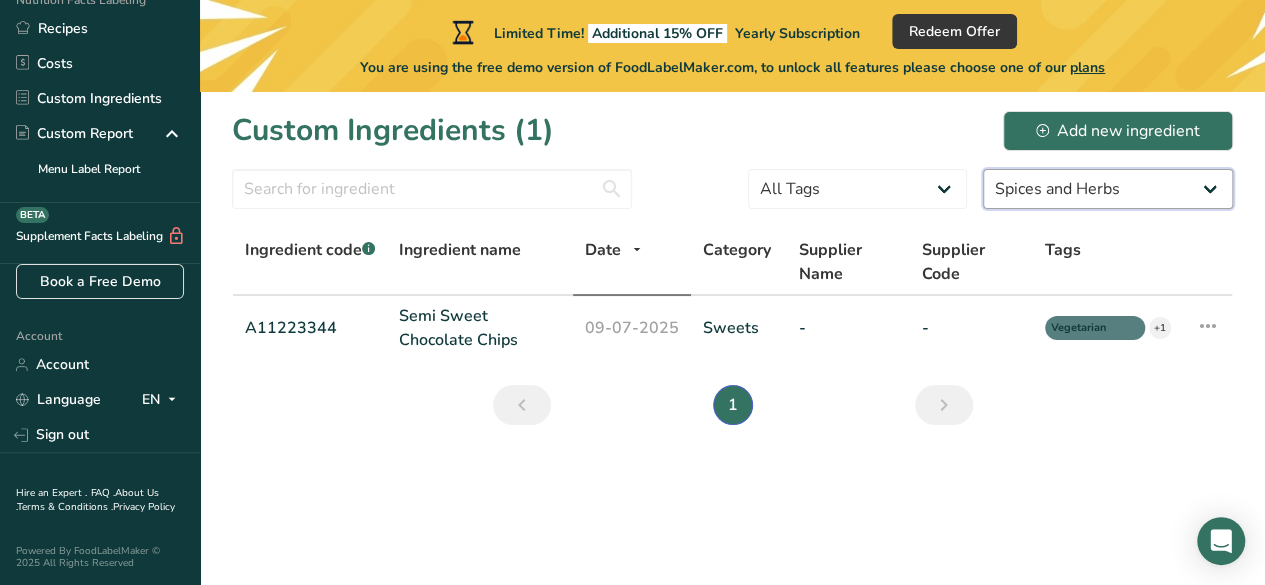 click on "All Categories
American Indian/Alaska Native Foods
Baby Foods
Baked Products
Beef Products
Beverages
Branded Food Products Database
Breakfast Cereals
Cereal Grains and Pasta
Custom User Ingredient
Dairy and Egg Products
Fast Foods
Fats and Oils
Finfish and Shellfish Products
Food Additives and Flavours
Fruits and Fruit Juices
Lamb, Veal, and Game Products
Legumes and Legume Products
Meals, Entrees, and Side Dishes
Nut and Seed Products" at bounding box center (857, 189) 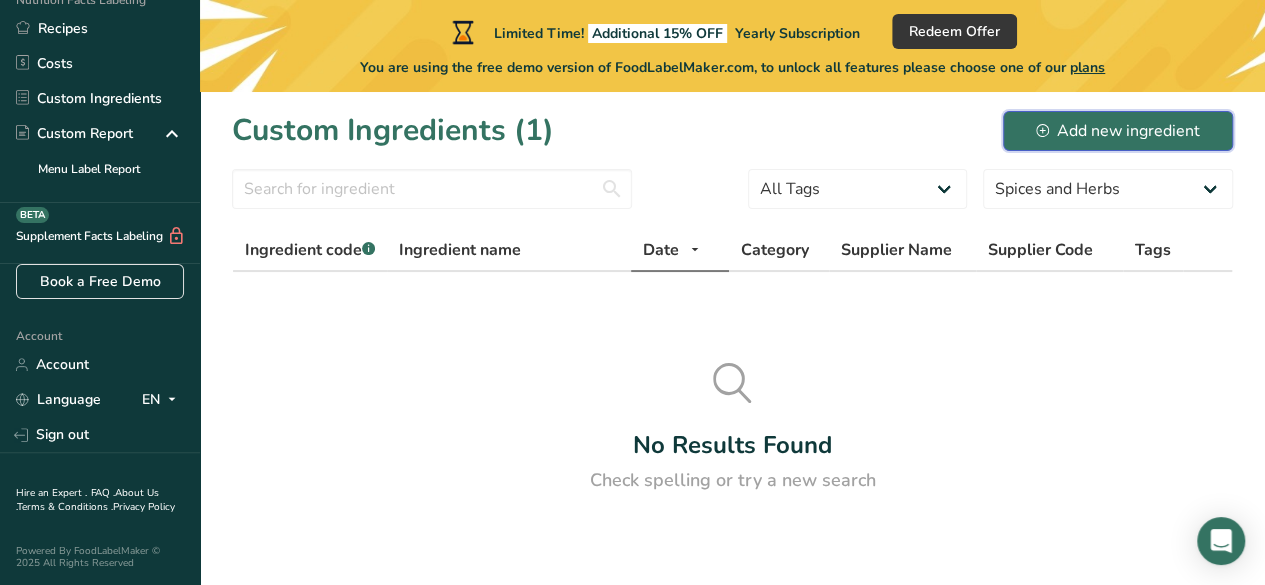 click on "Add new ingredient" at bounding box center [1118, 131] 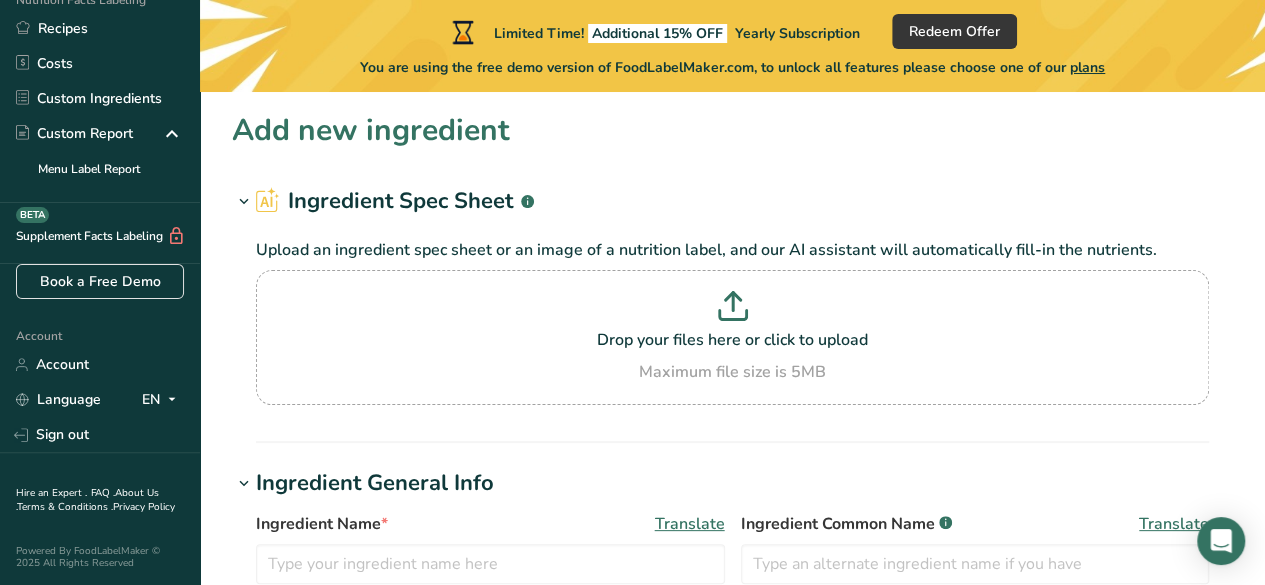 scroll, scrollTop: 174, scrollLeft: 0, axis: vertical 